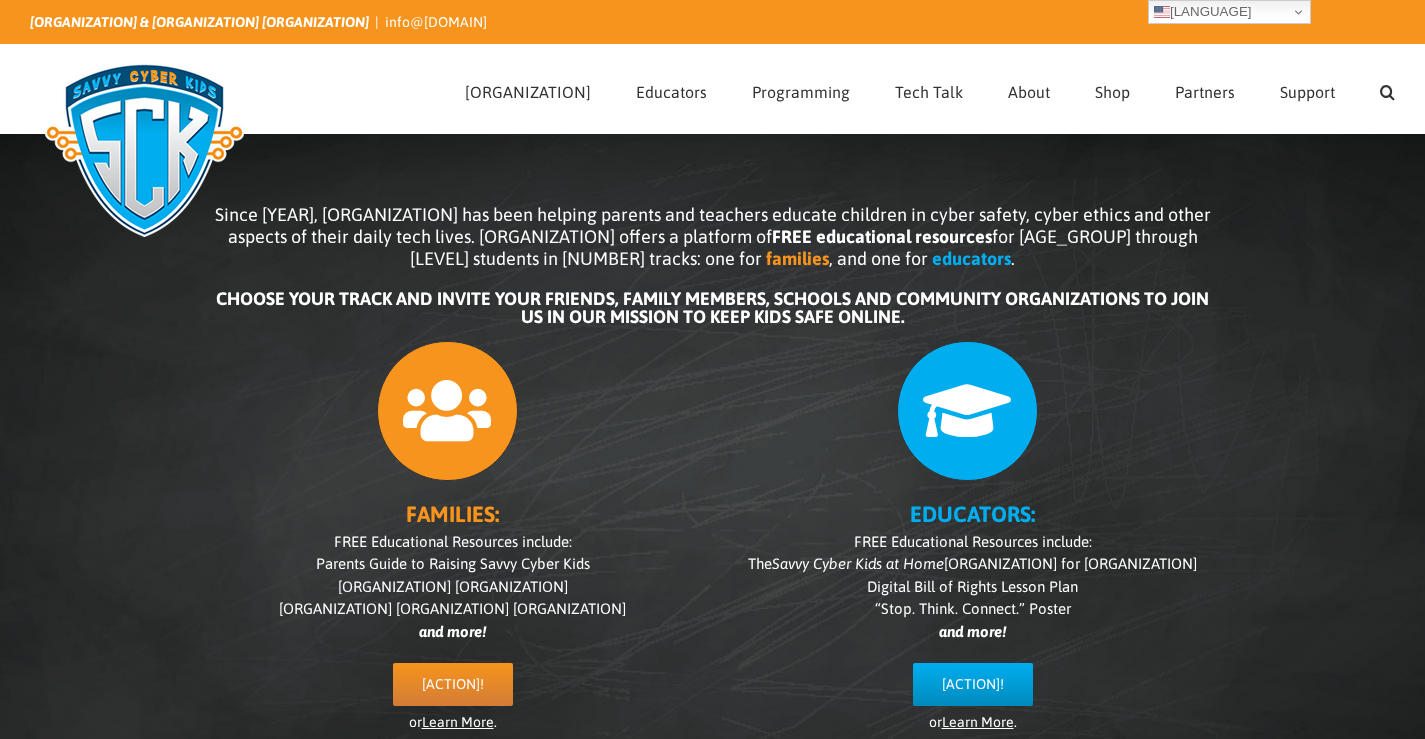 scroll, scrollTop: 0, scrollLeft: 0, axis: both 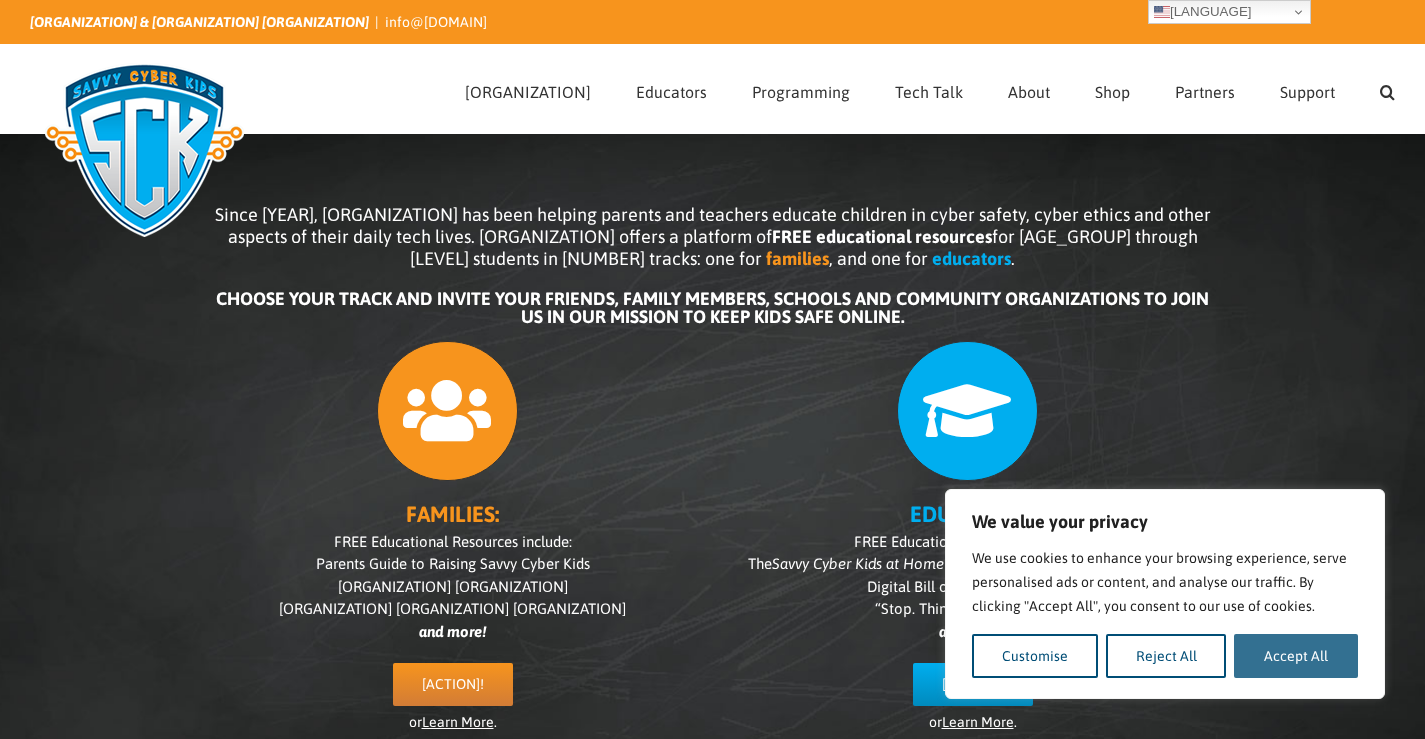click on "Accept All" at bounding box center (1296, 656) 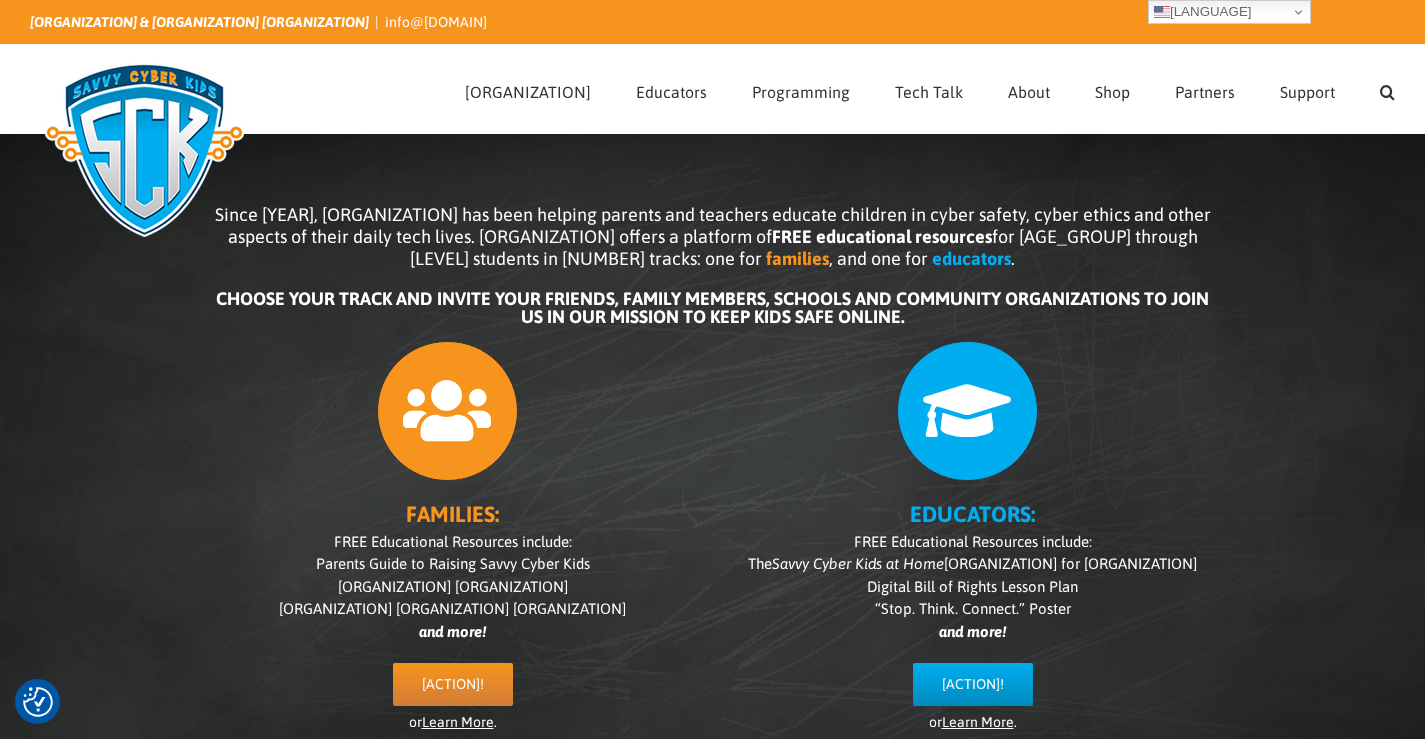 scroll, scrollTop: 0, scrollLeft: 0, axis: both 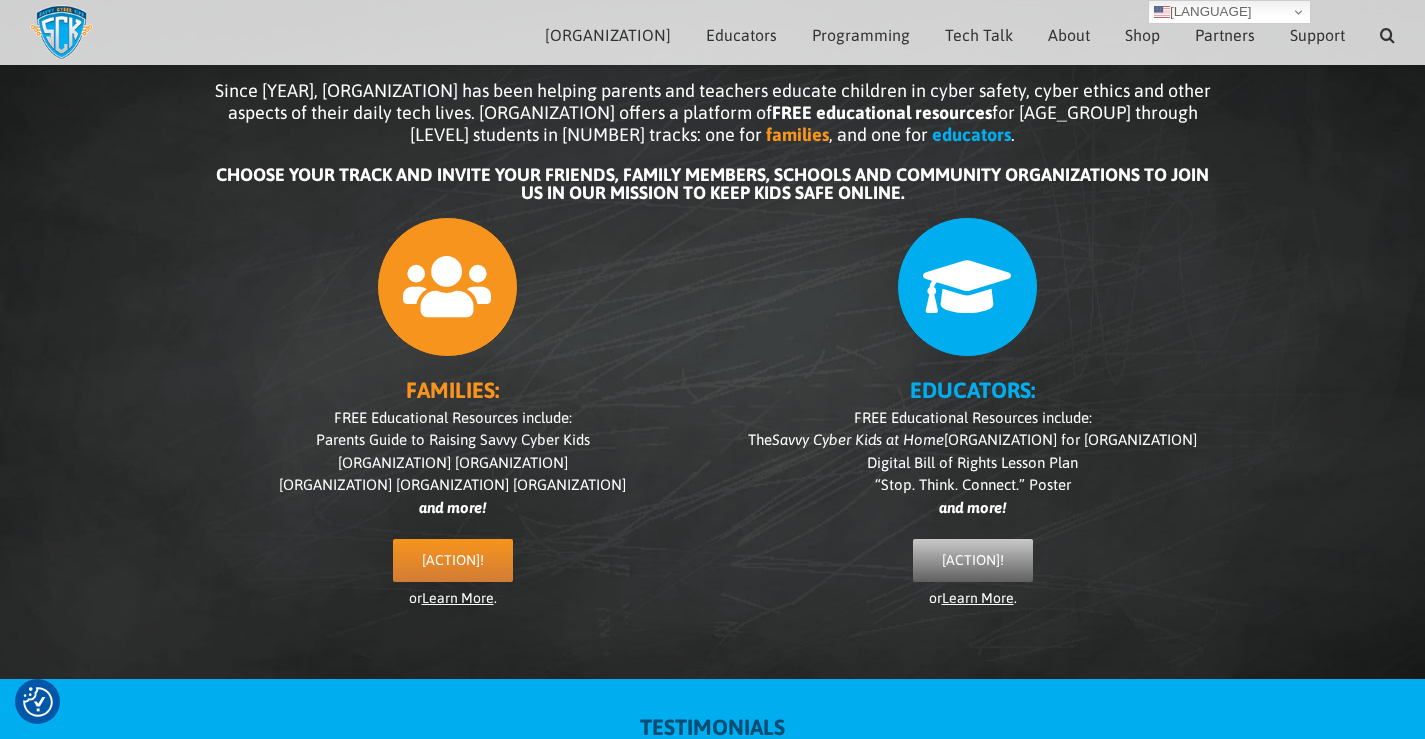click on "Sign up!" at bounding box center [973, 560] 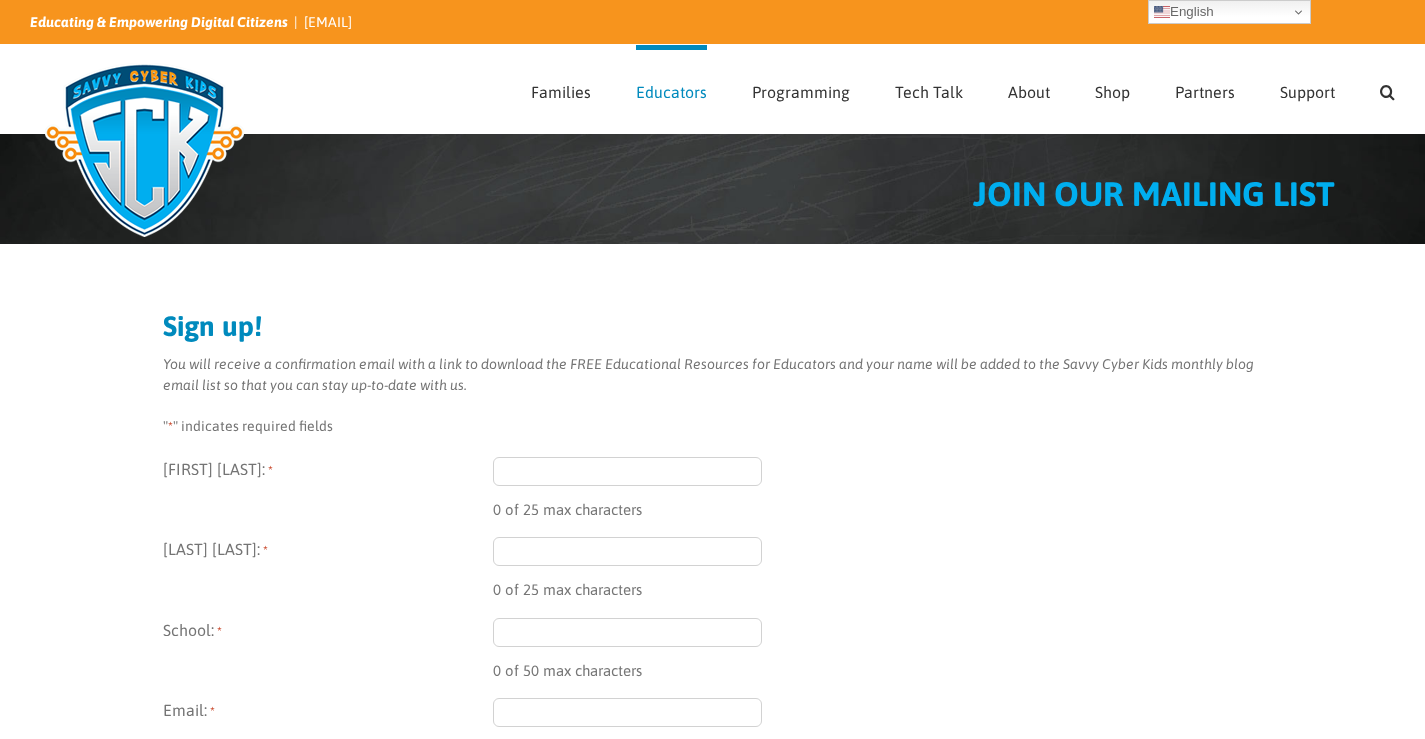scroll, scrollTop: 0, scrollLeft: 0, axis: both 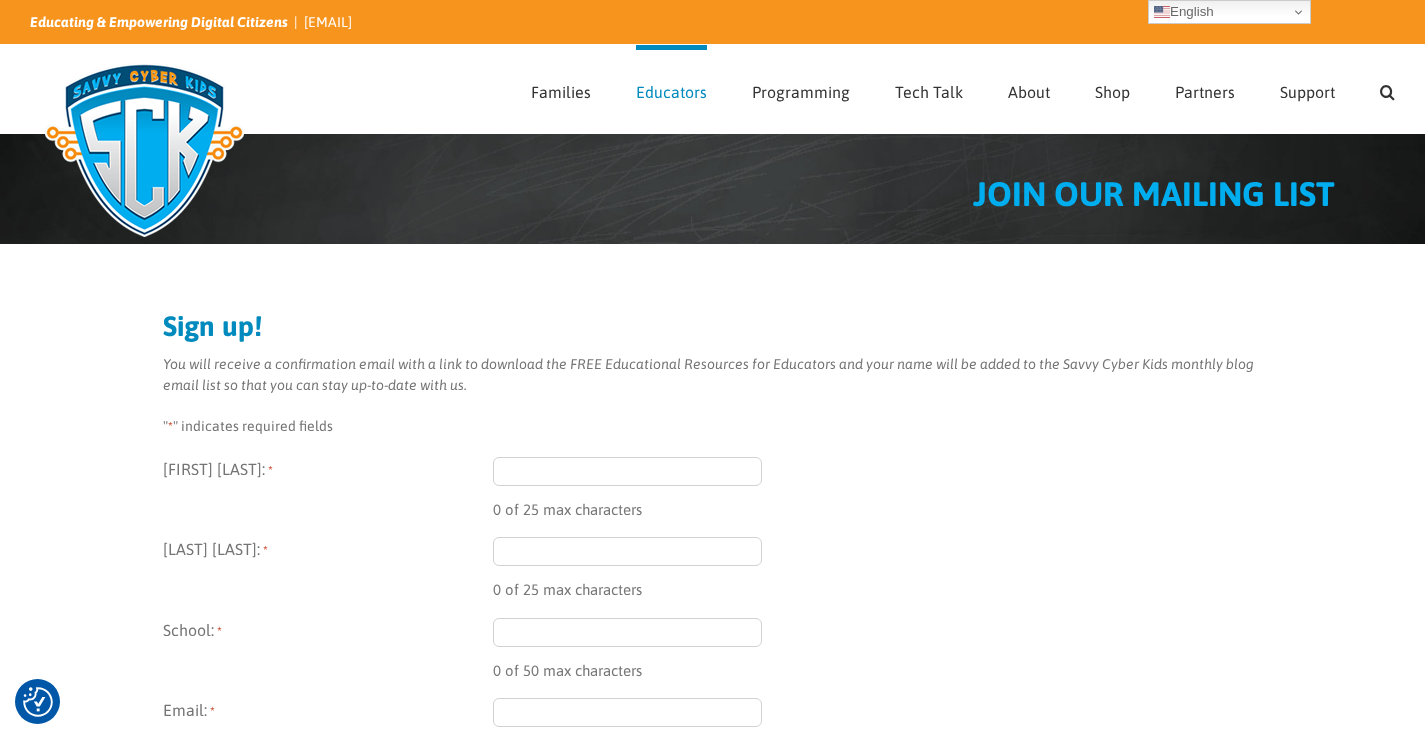 click on "First Name: *" at bounding box center (628, 471) 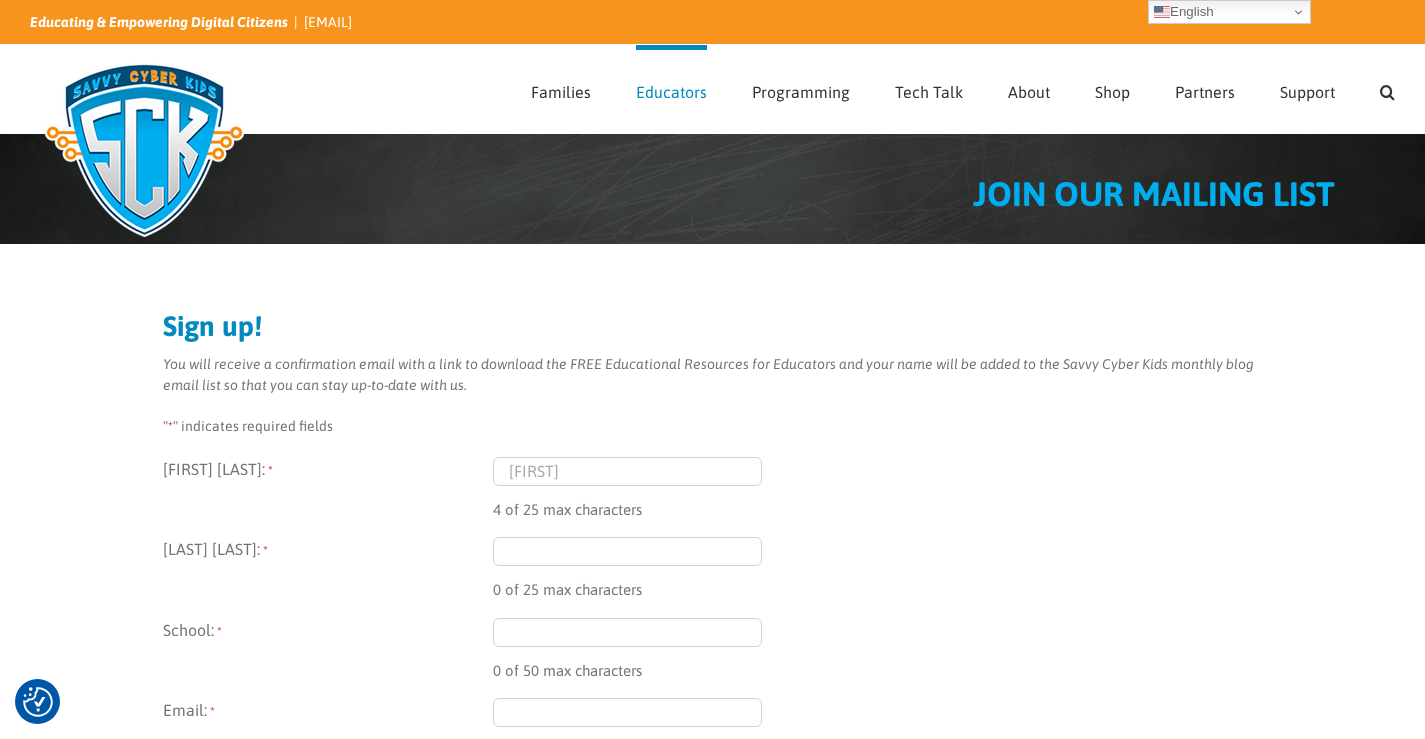 type on "Dawn" 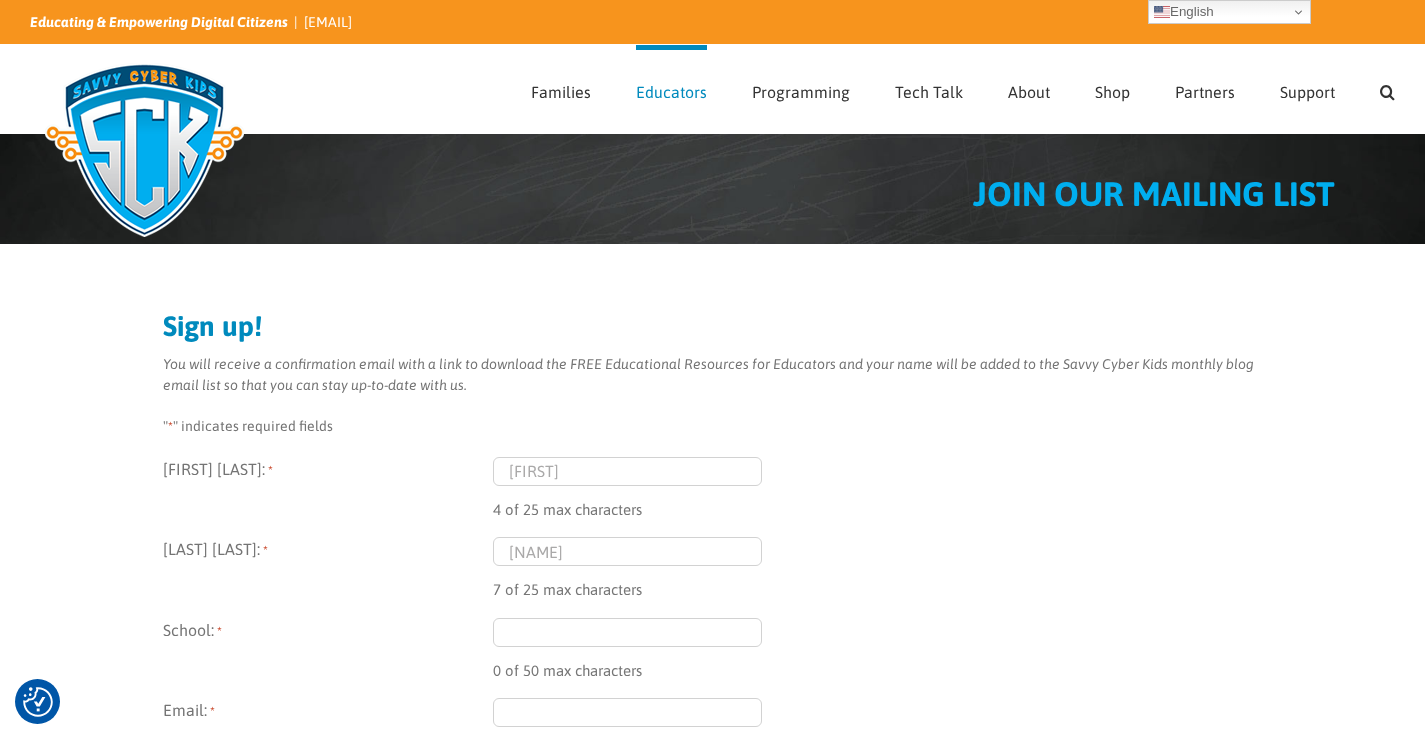 type on "Traugott" 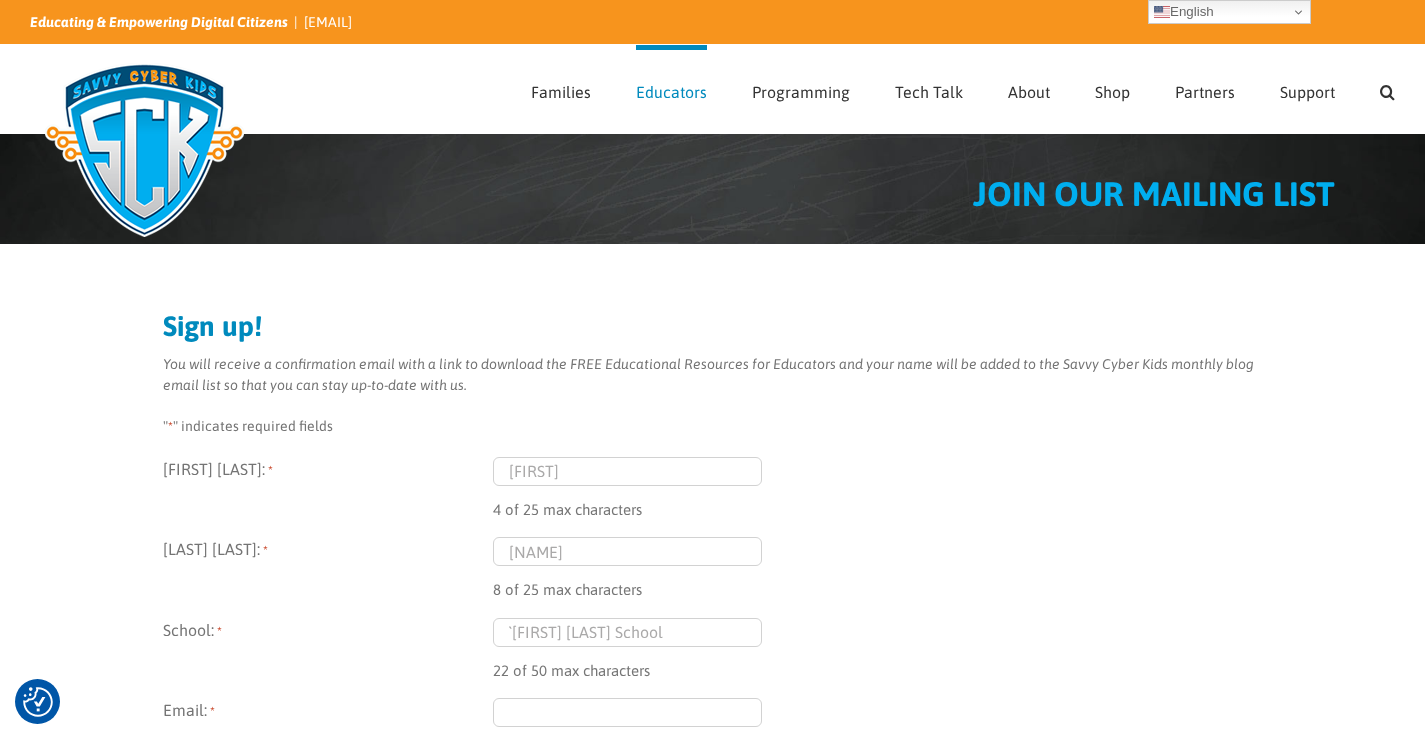type on "`Winona Christian School" 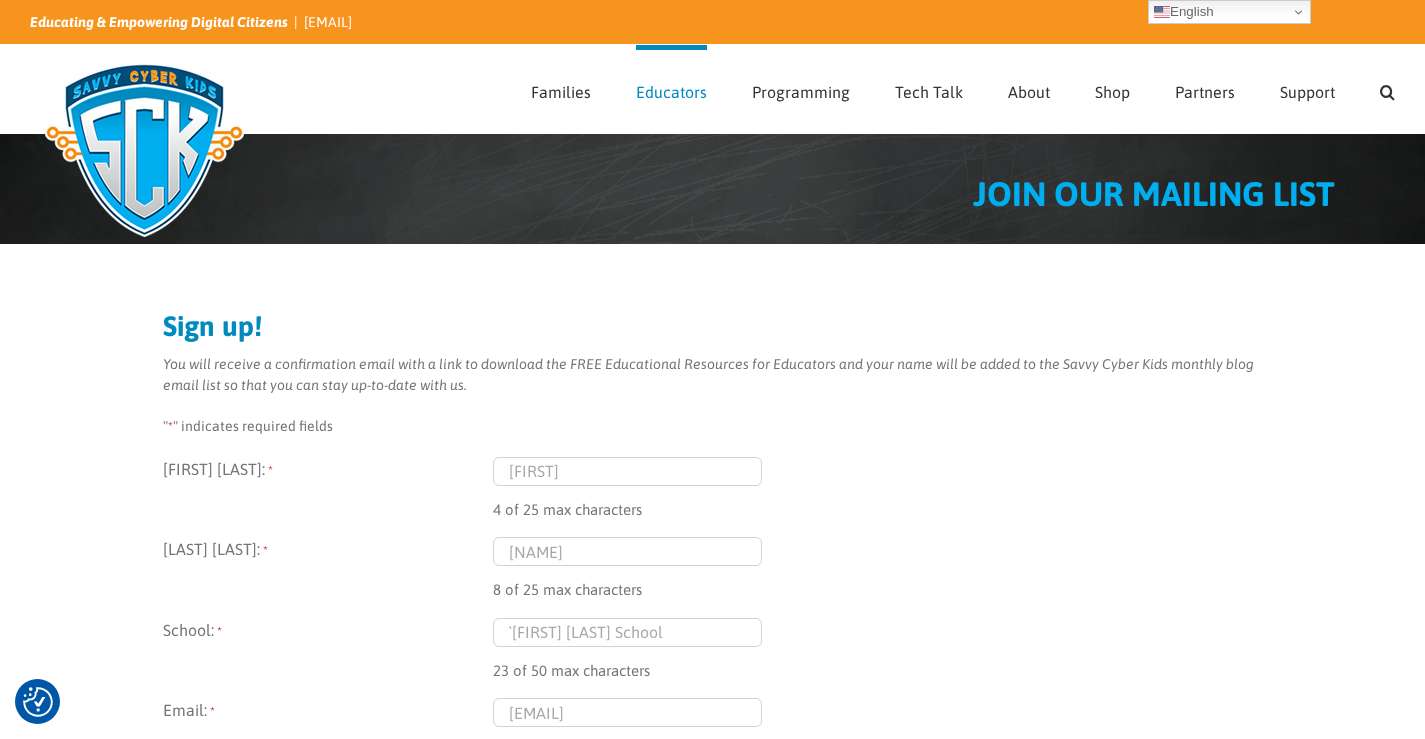 scroll, scrollTop: 0, scrollLeft: 12, axis: horizontal 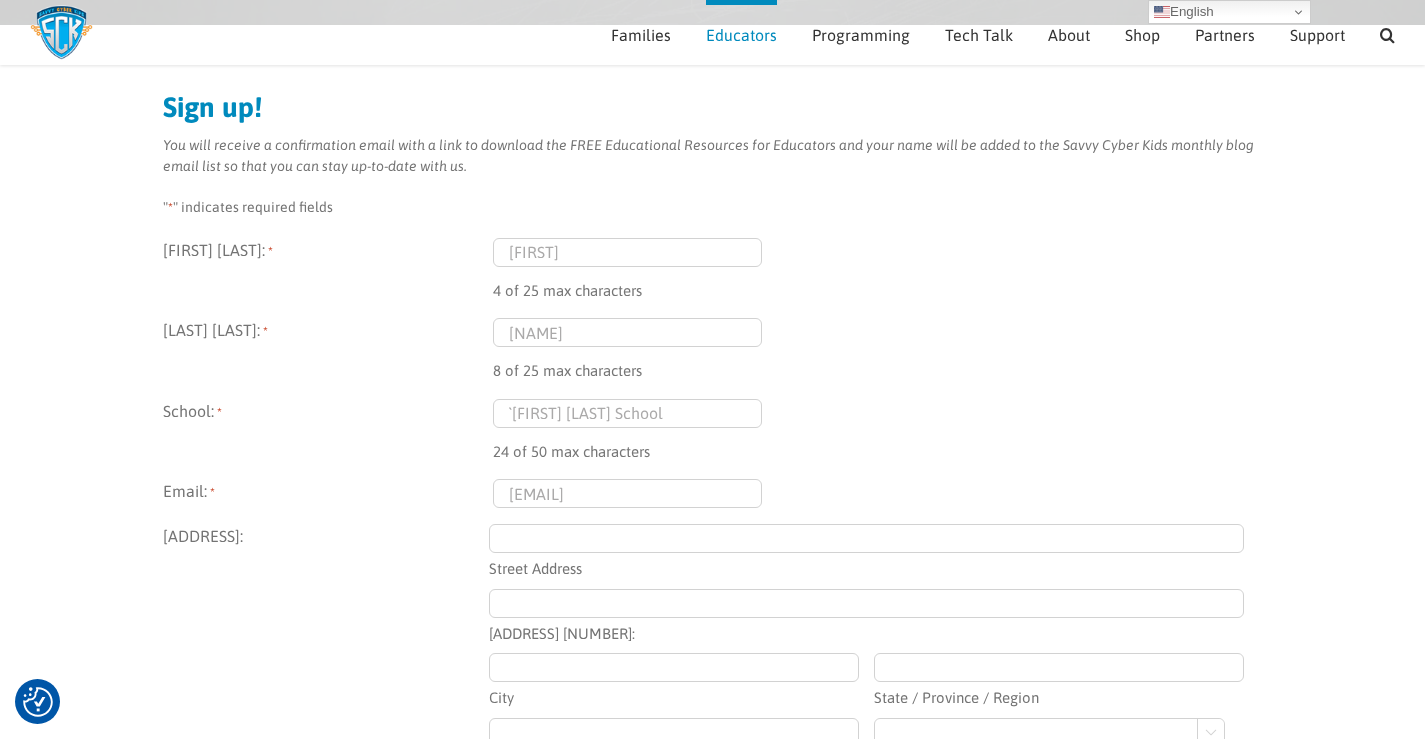 type on "dawntraugott@winonachristian.org" 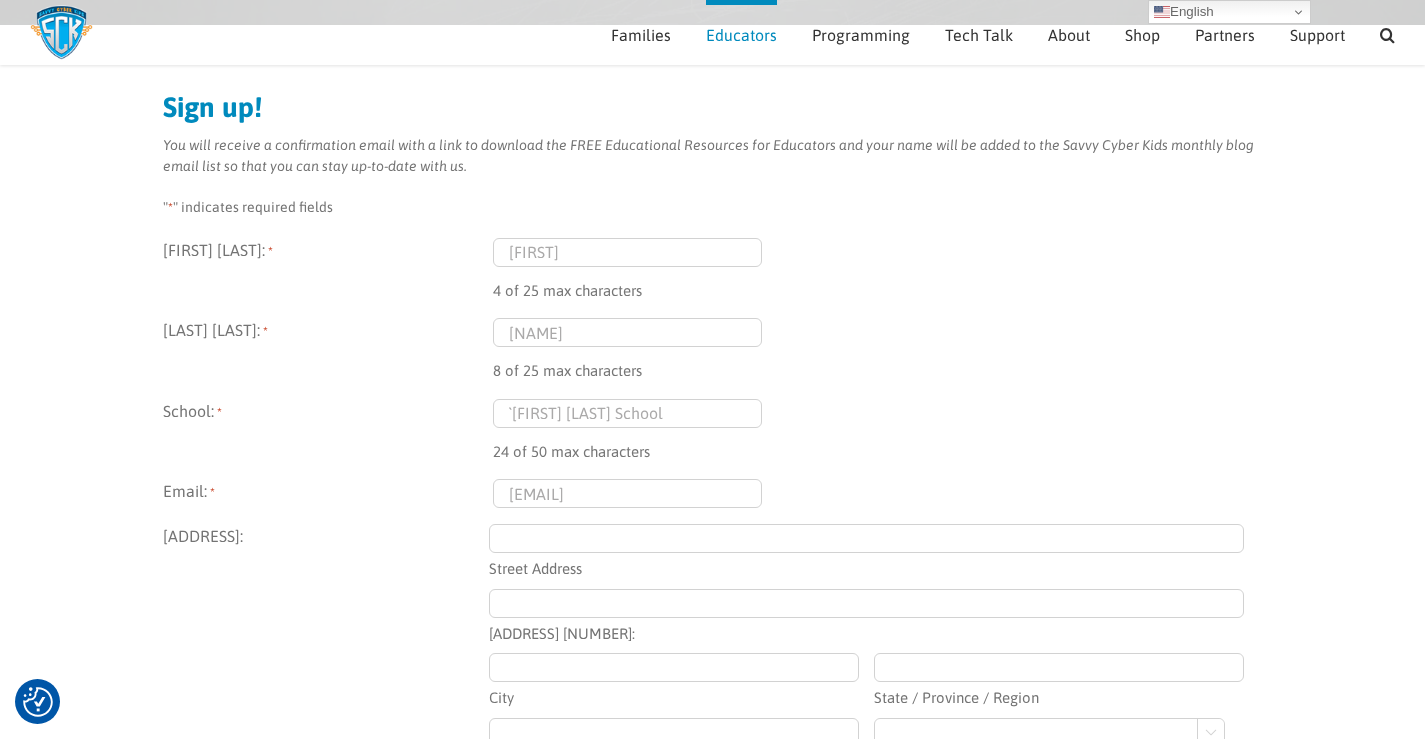 type on "1014 S Applegate St" 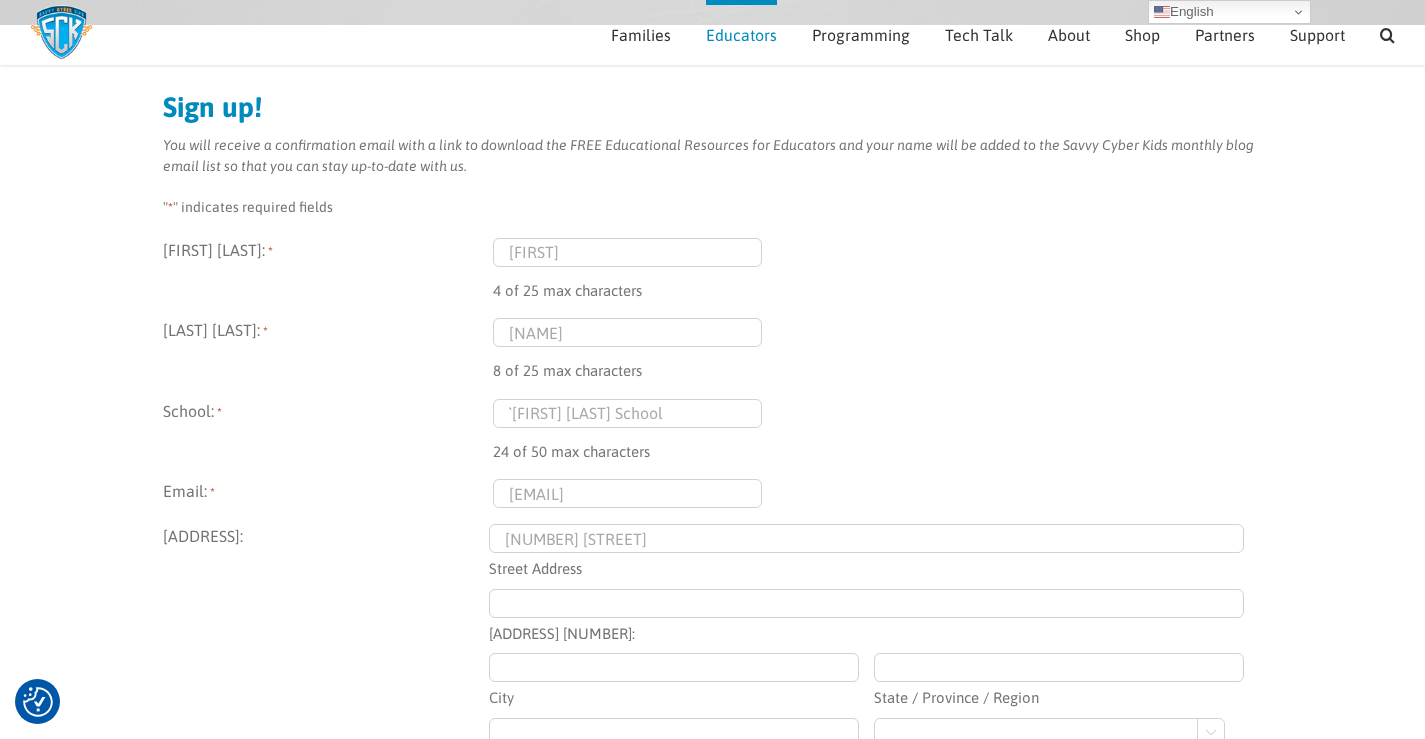 type on "Winona" 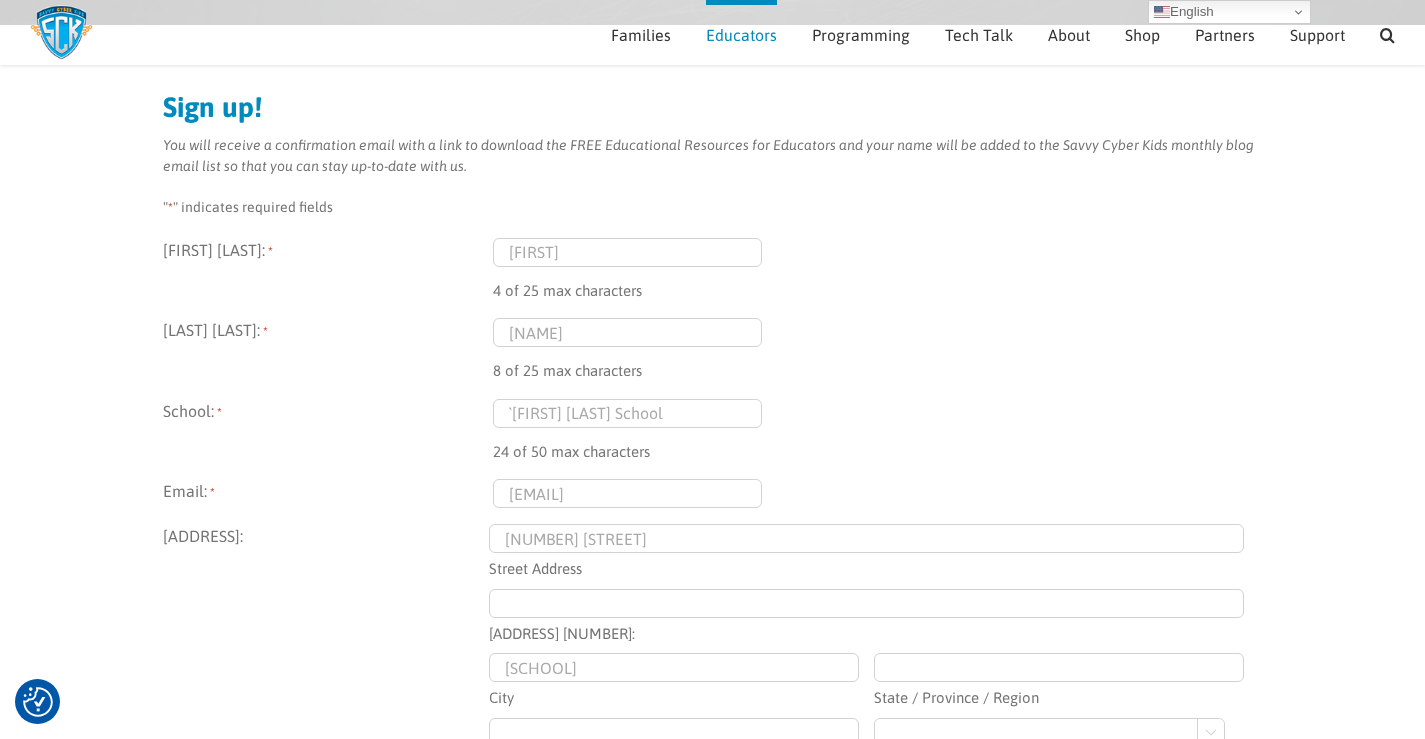 type on "Mississippi" 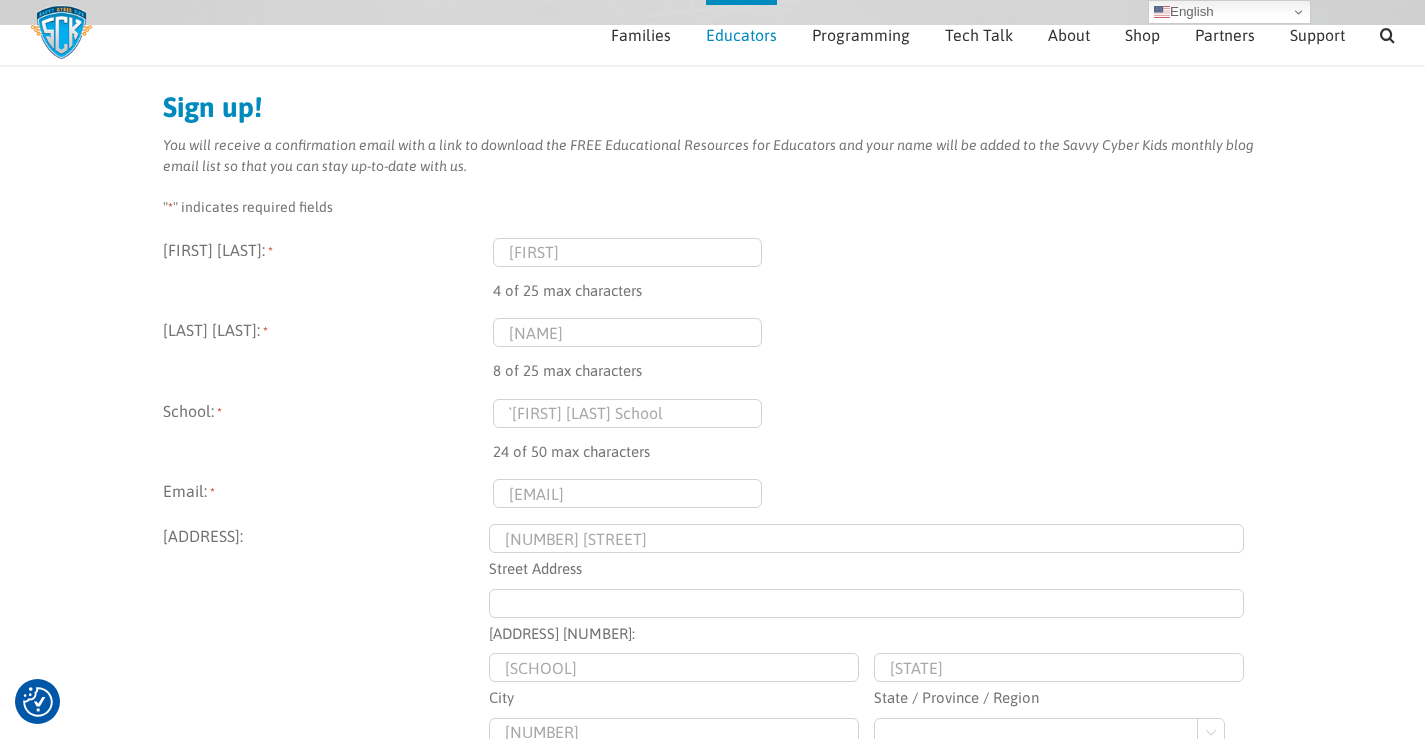 select on "United States" 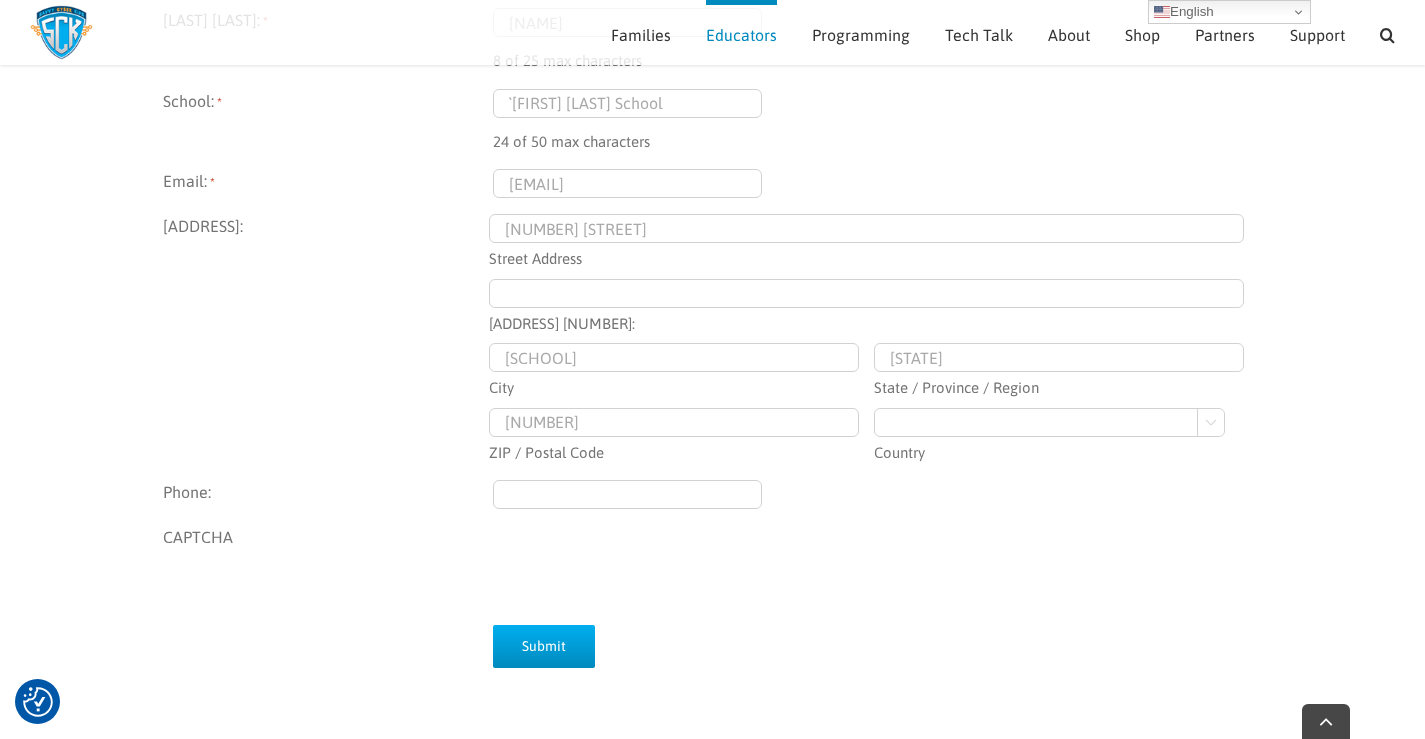 scroll, scrollTop: 595, scrollLeft: 0, axis: vertical 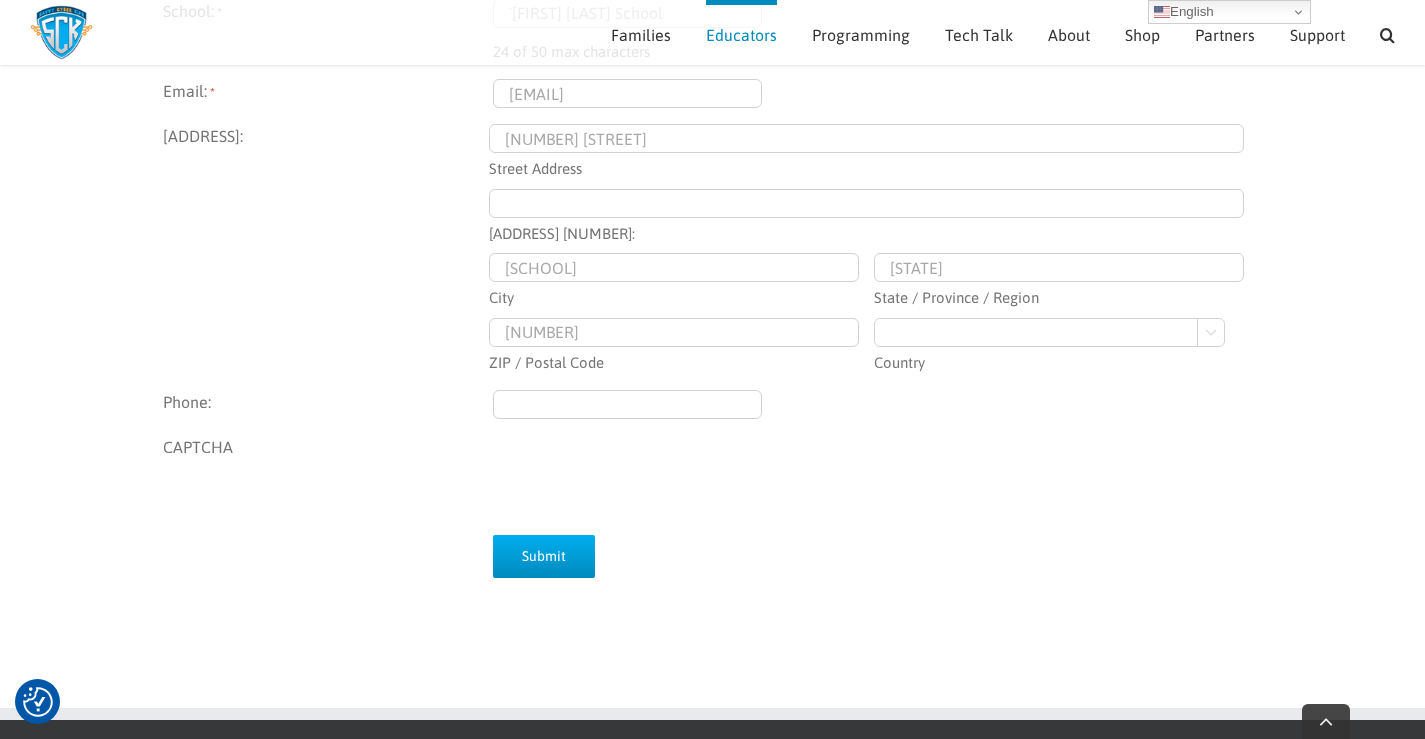 type on "(___) ___-____" 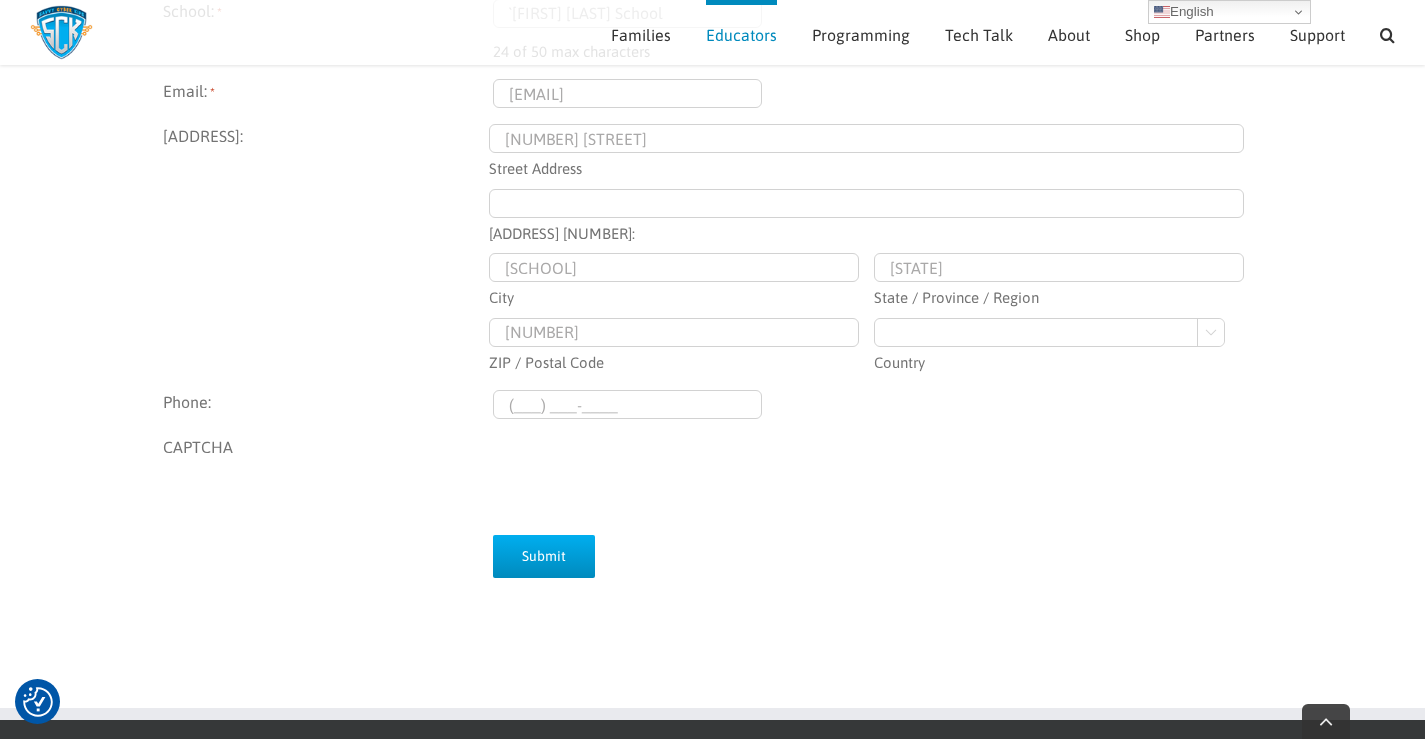 click on "(___) ___-____" at bounding box center [628, 404] 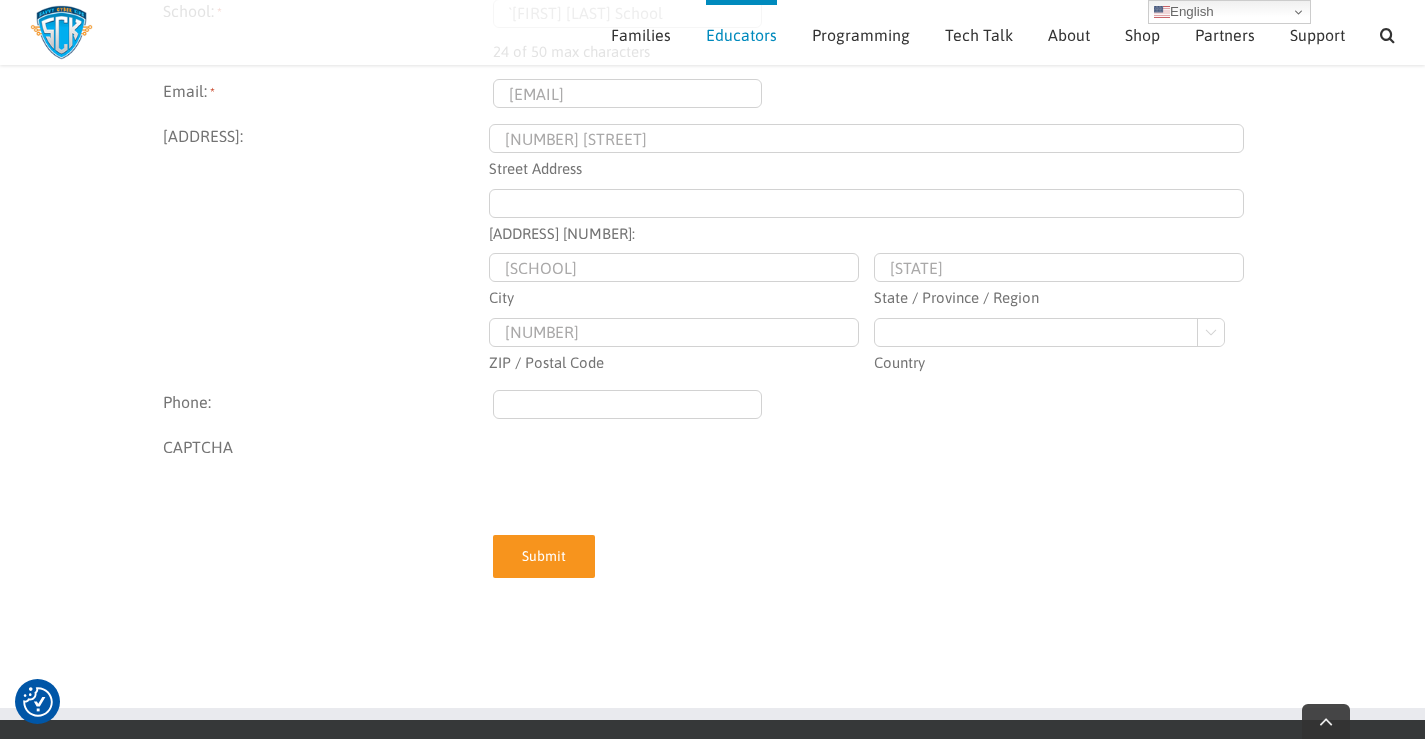 click on "Submit" at bounding box center (544, 556) 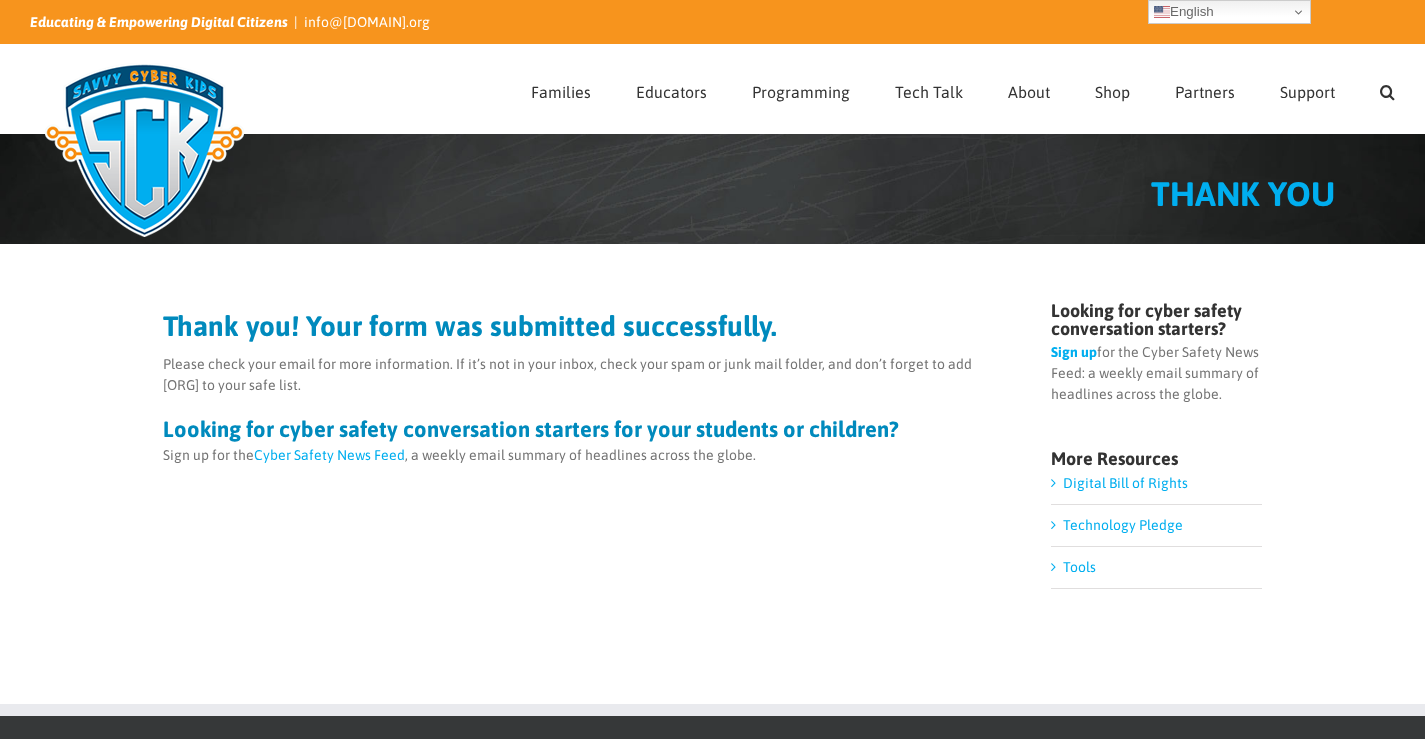 scroll, scrollTop: 0, scrollLeft: 0, axis: both 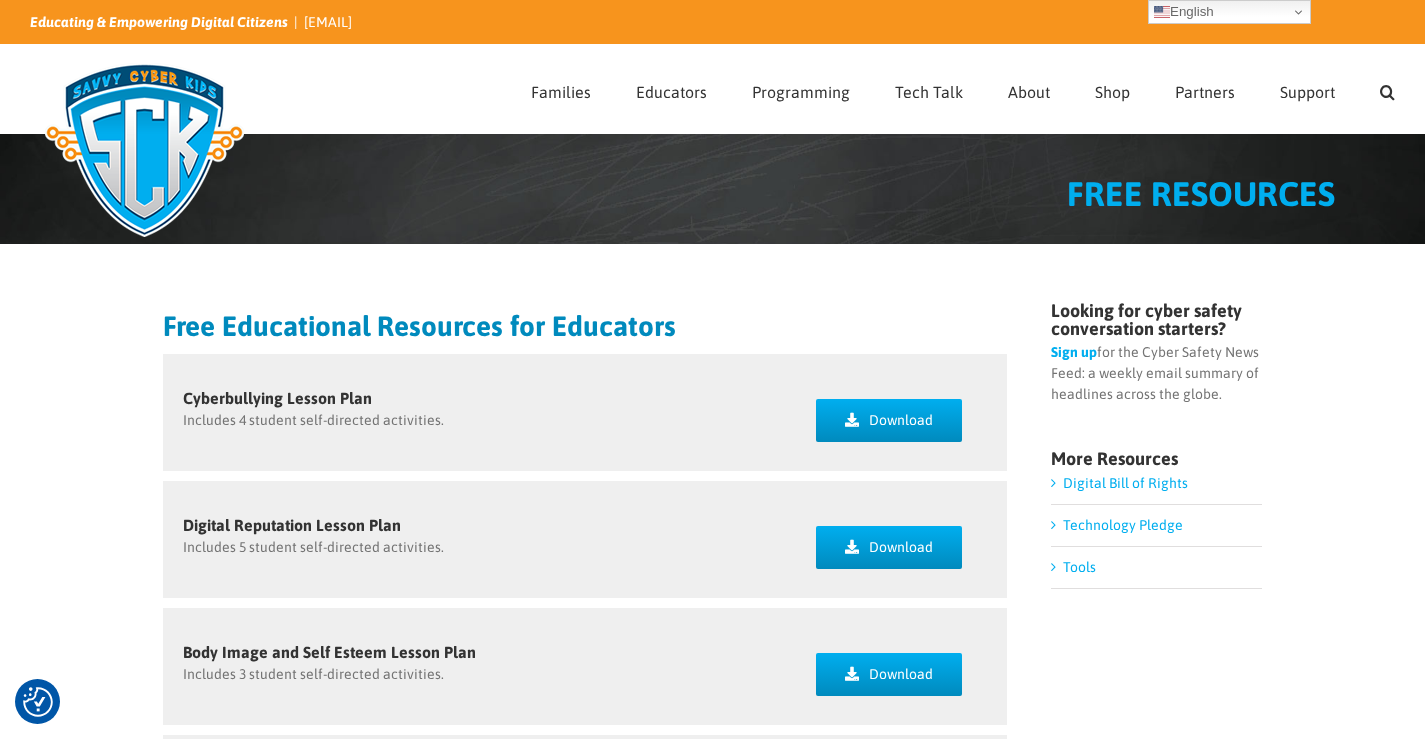 click on "Technology Pledge" at bounding box center (1123, 525) 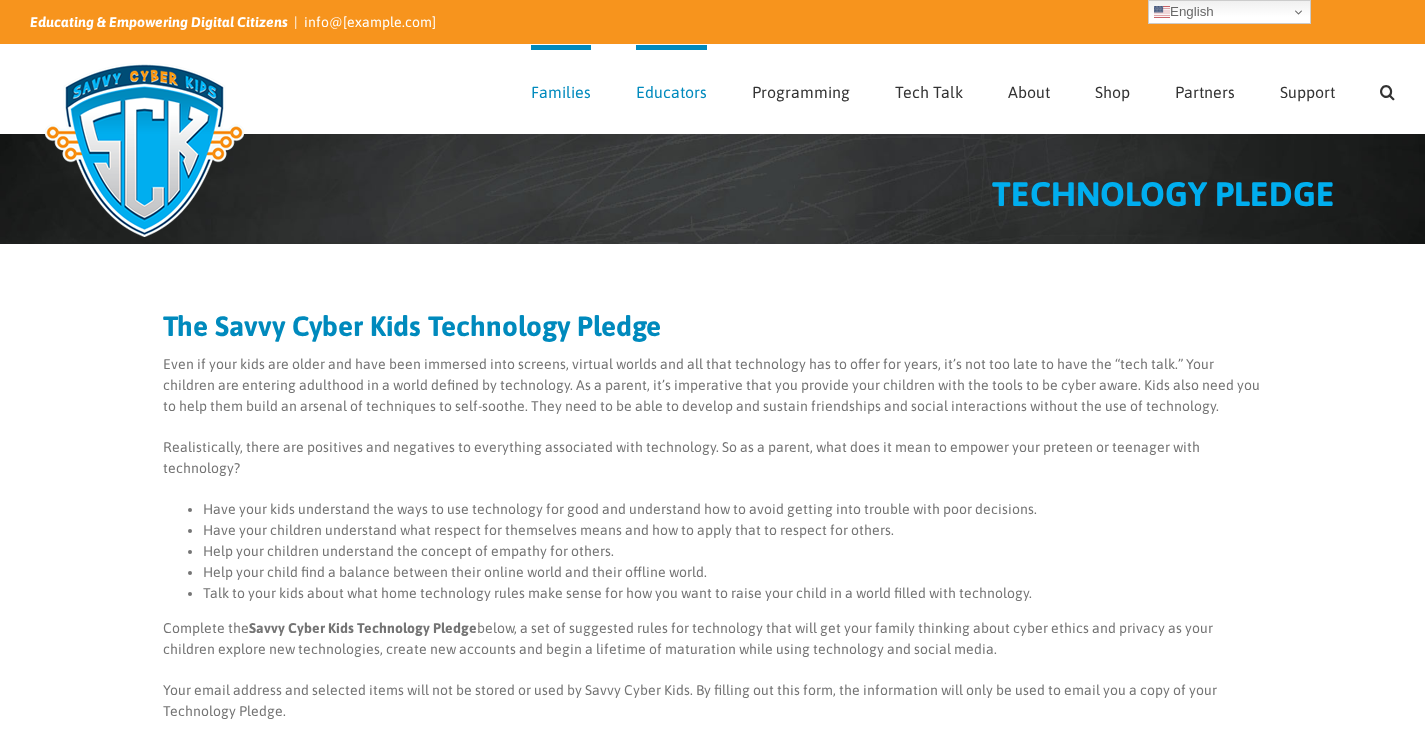 scroll, scrollTop: 0, scrollLeft: 0, axis: both 